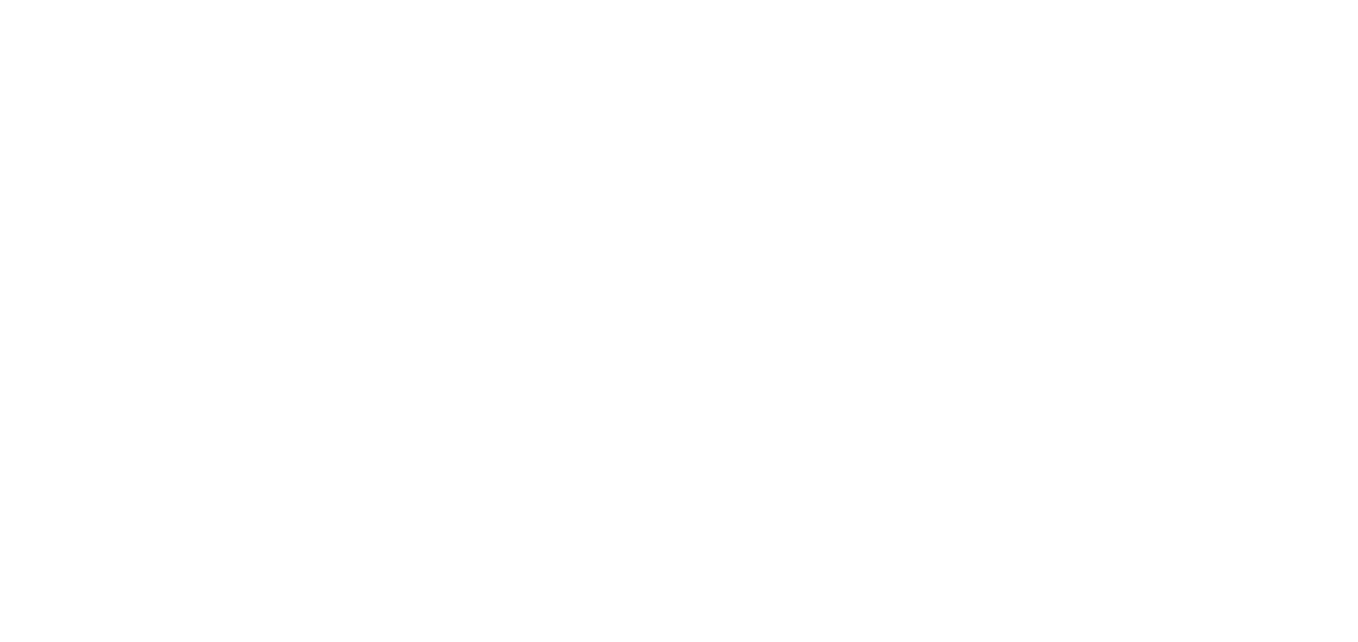 scroll, scrollTop: 0, scrollLeft: 0, axis: both 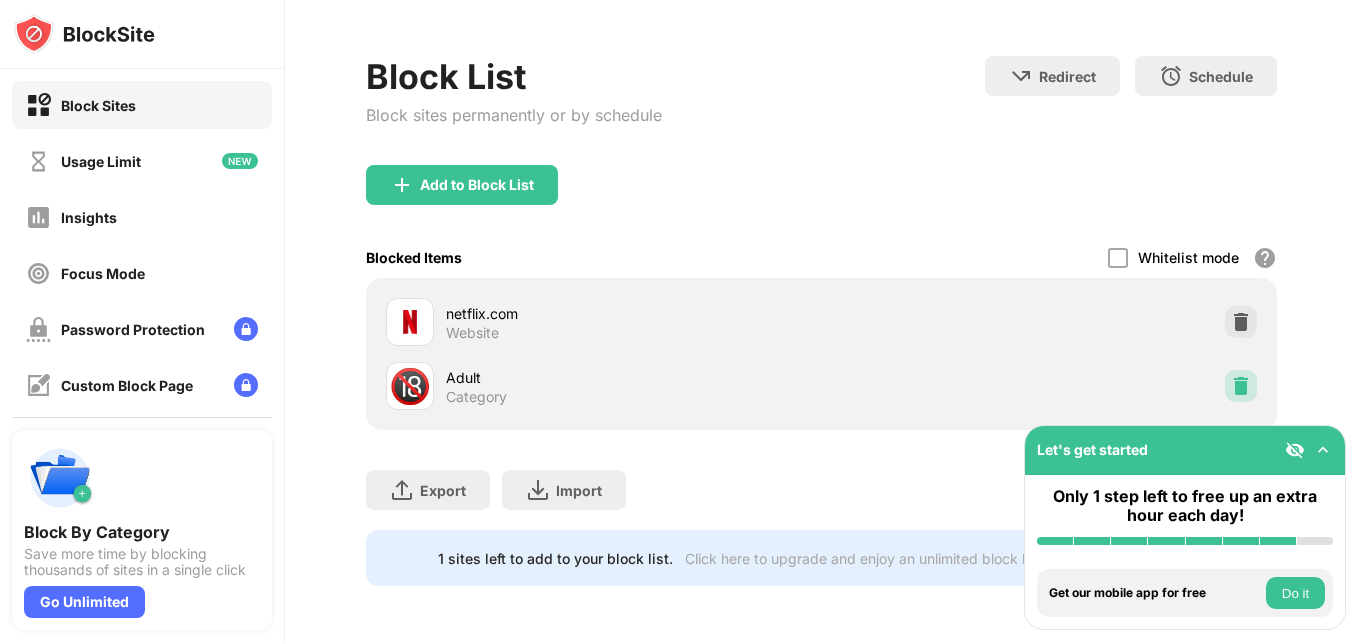 click at bounding box center (1241, 386) 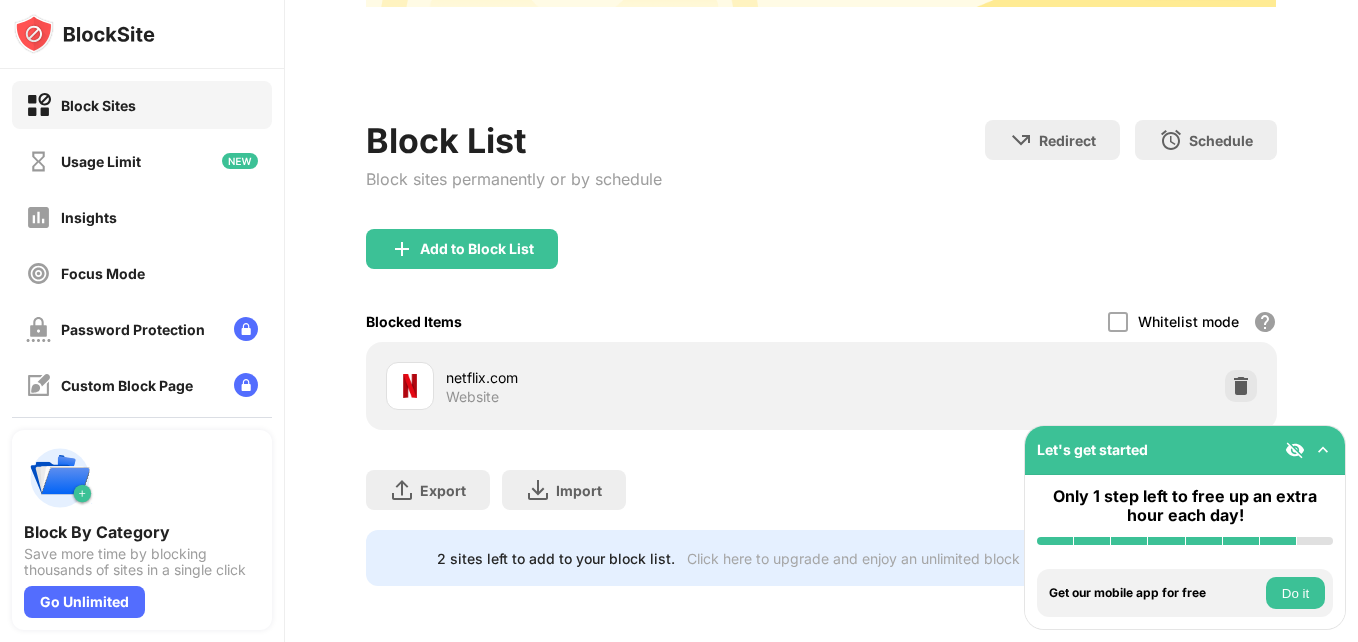 scroll, scrollTop: 0, scrollLeft: 0, axis: both 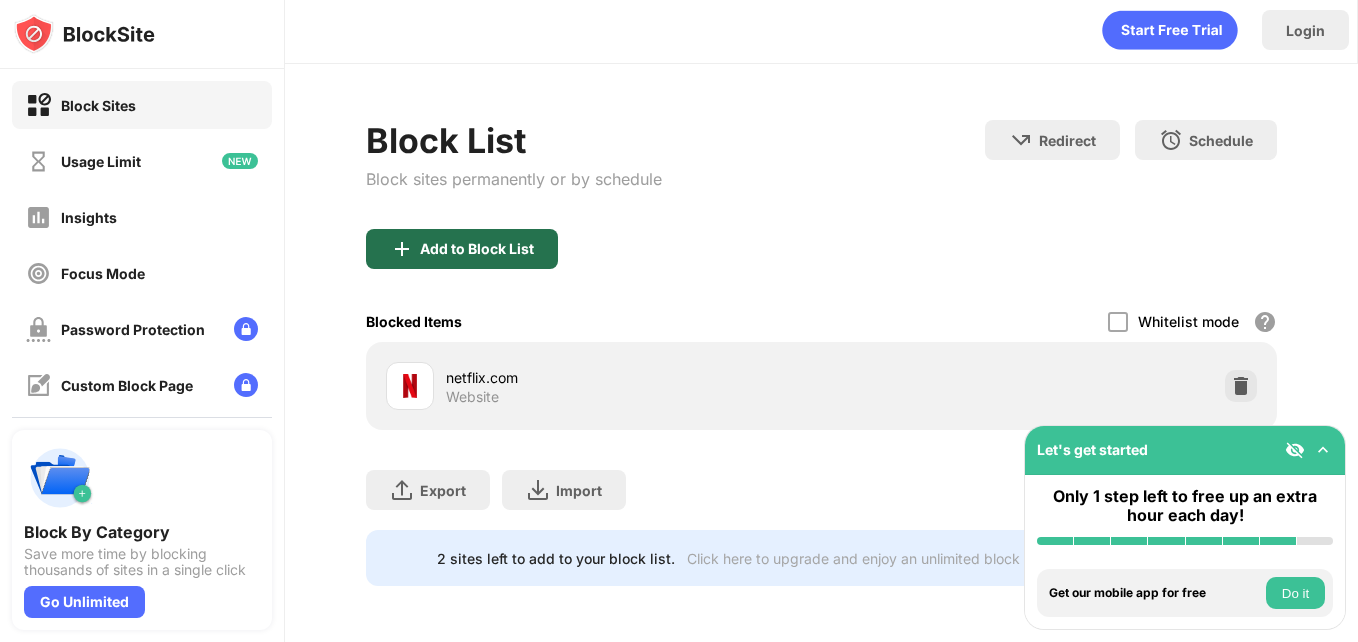 click on "Add to Block List" at bounding box center [477, 249] 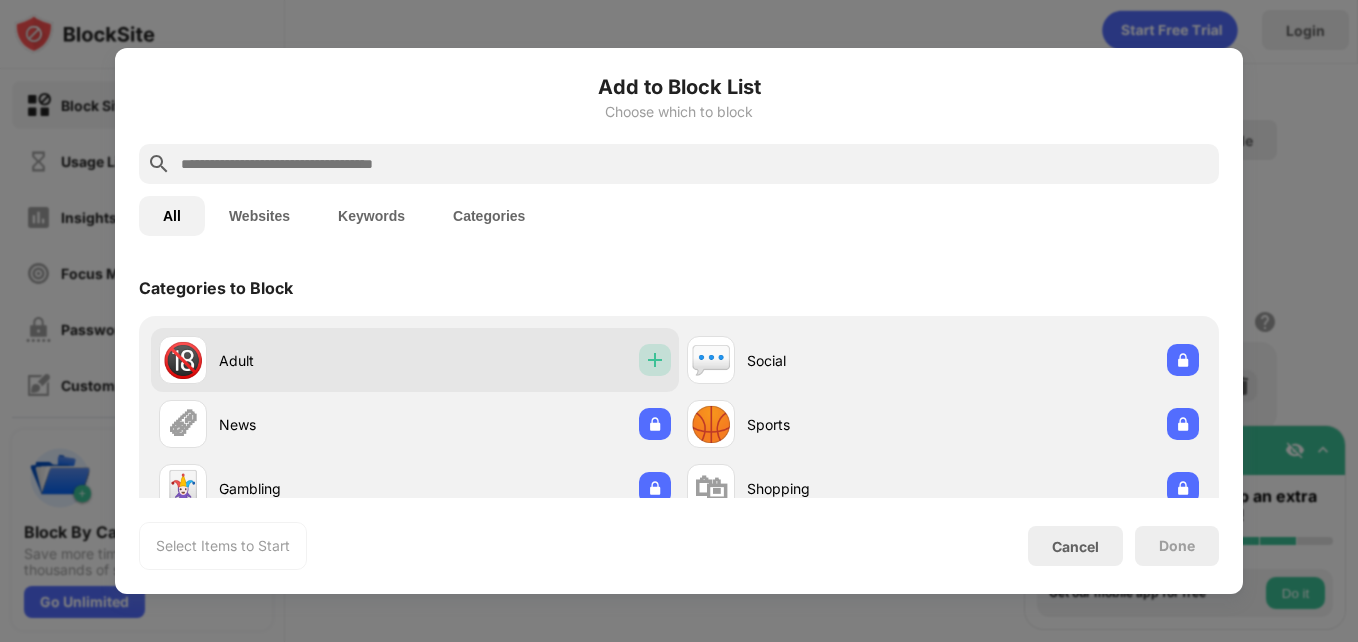 click at bounding box center (655, 360) 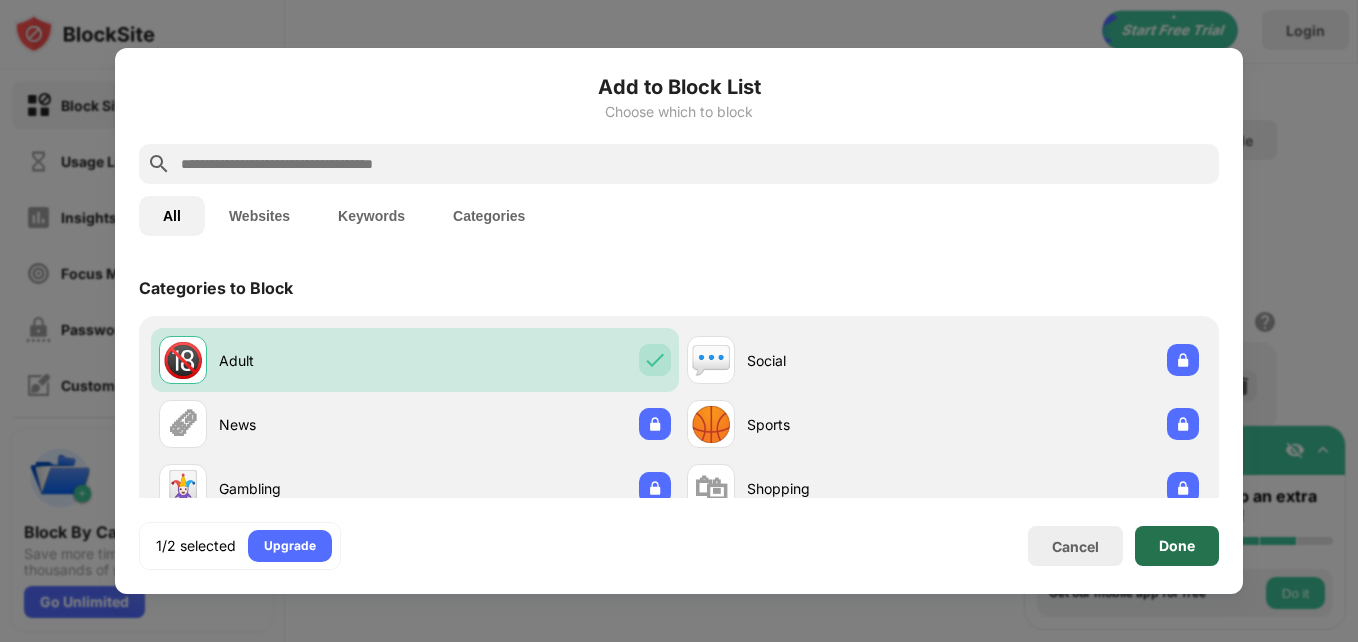 click on "Done" at bounding box center [1177, 546] 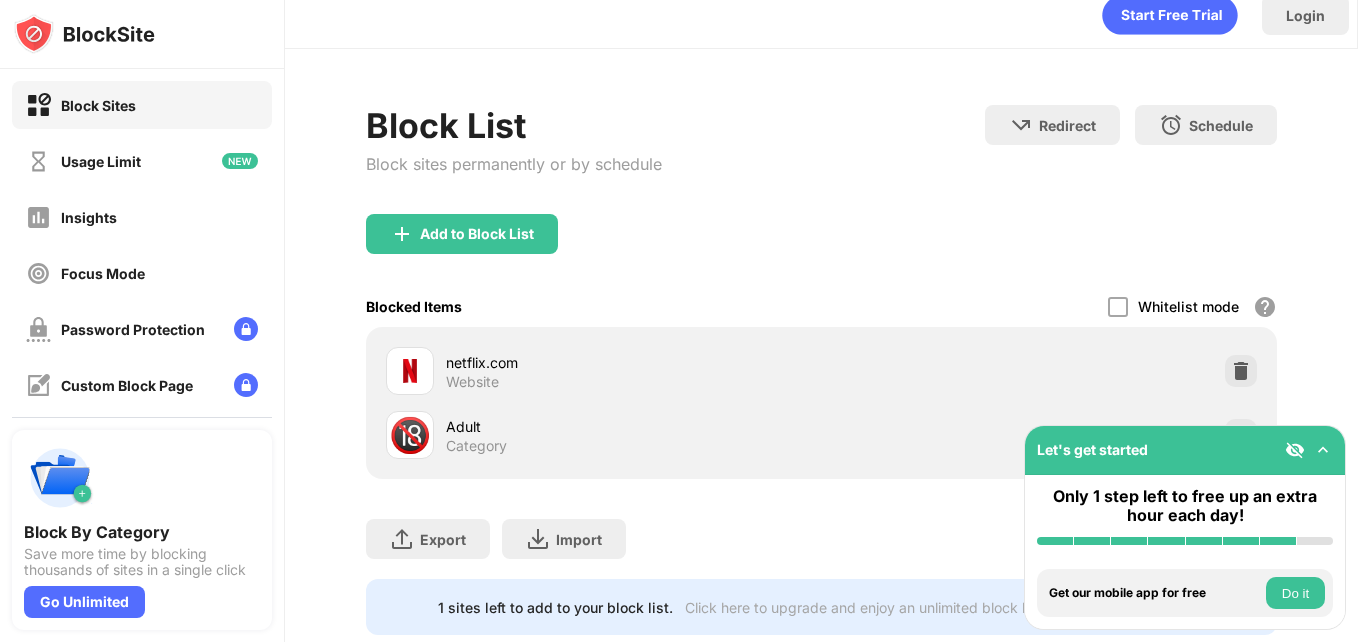 click on "Do it" at bounding box center (1295, 593) 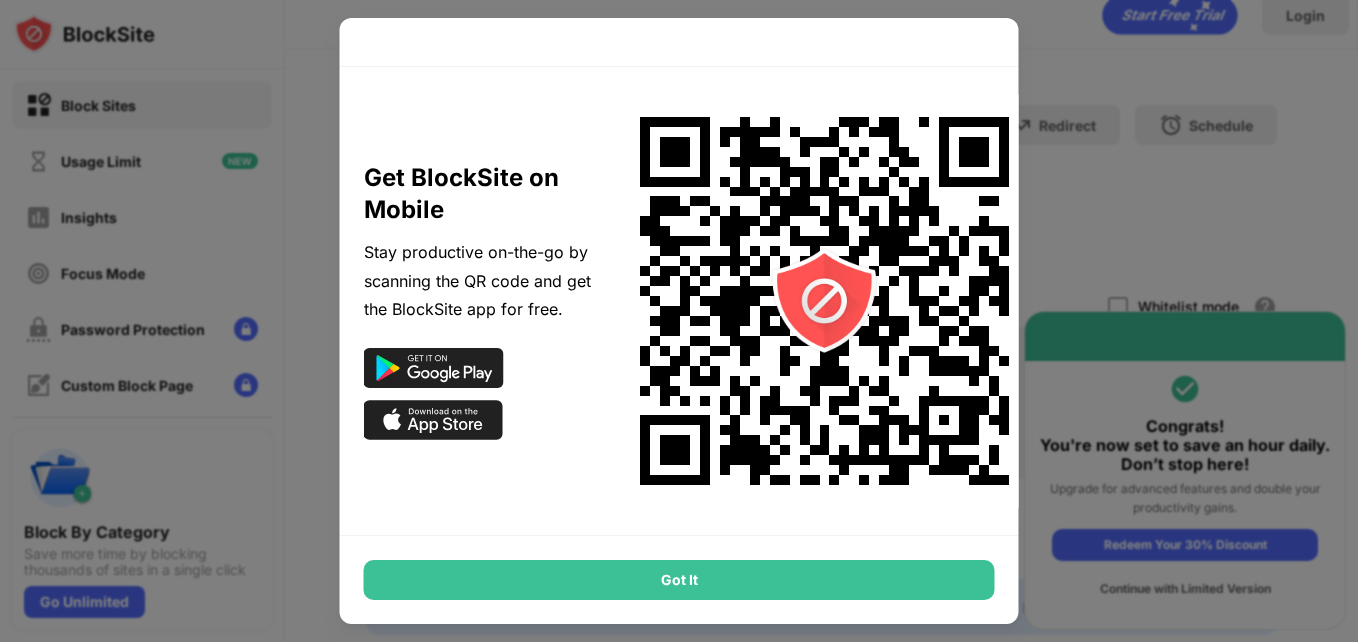 click on "Got It" at bounding box center [679, 580] 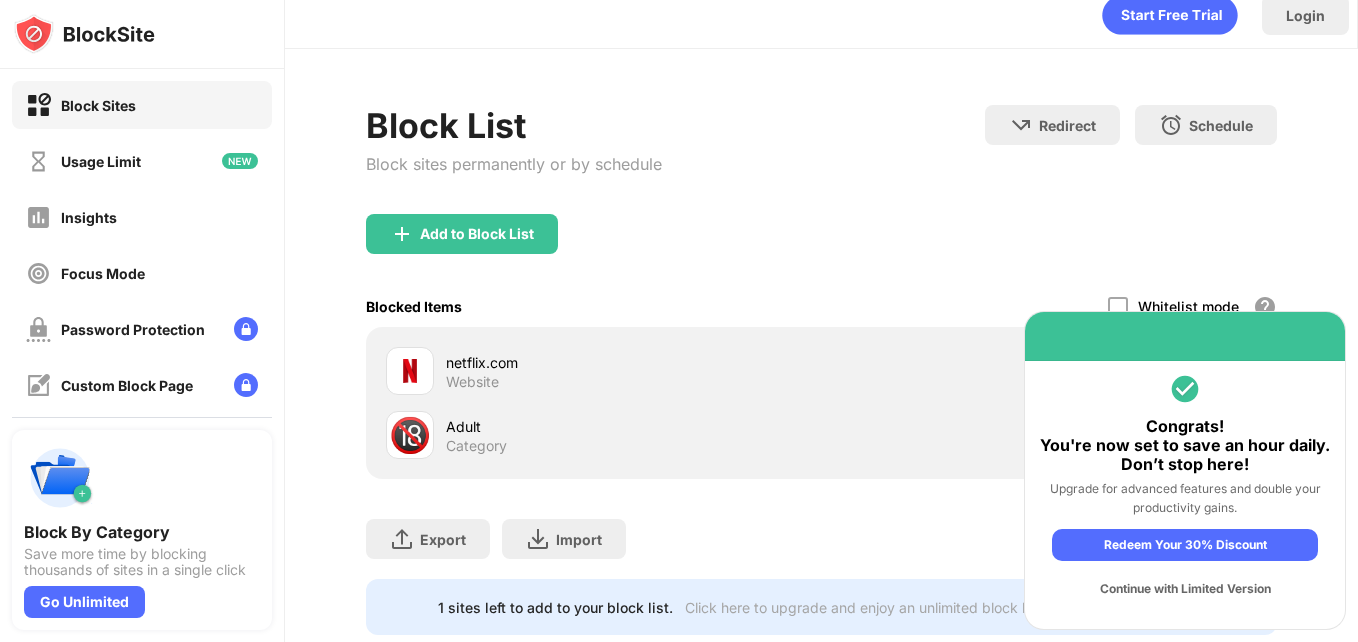 scroll, scrollTop: 84, scrollLeft: 0, axis: vertical 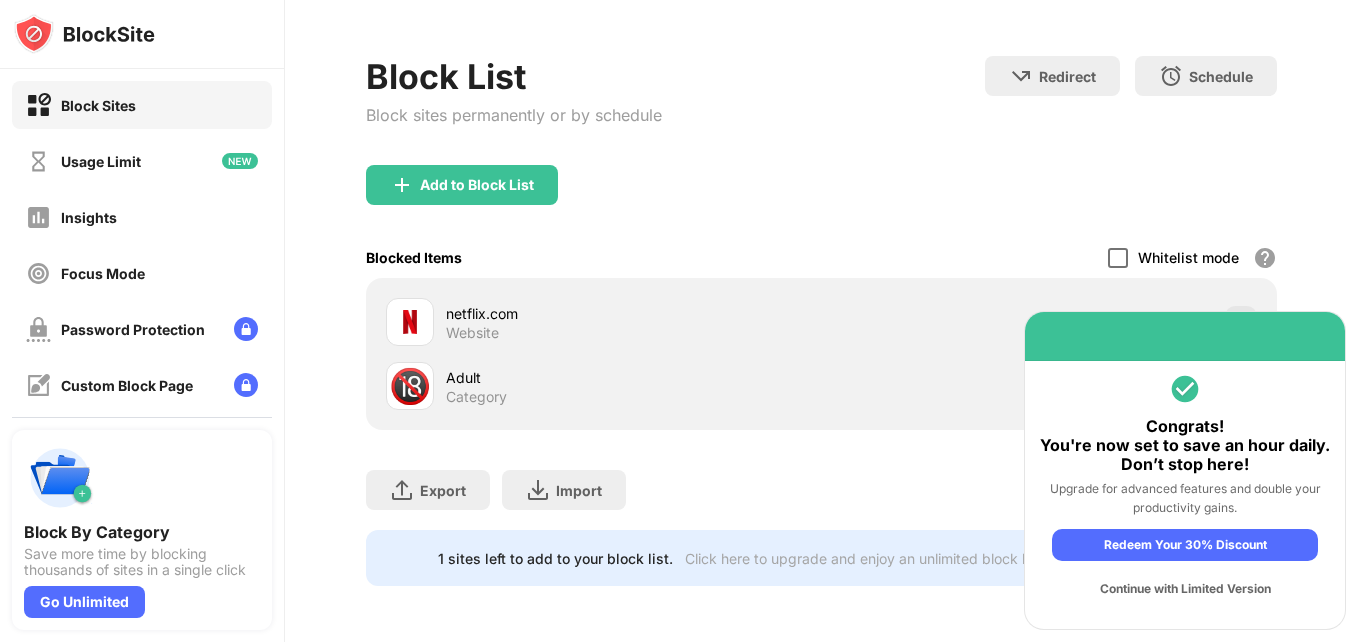 click at bounding box center [1118, 258] 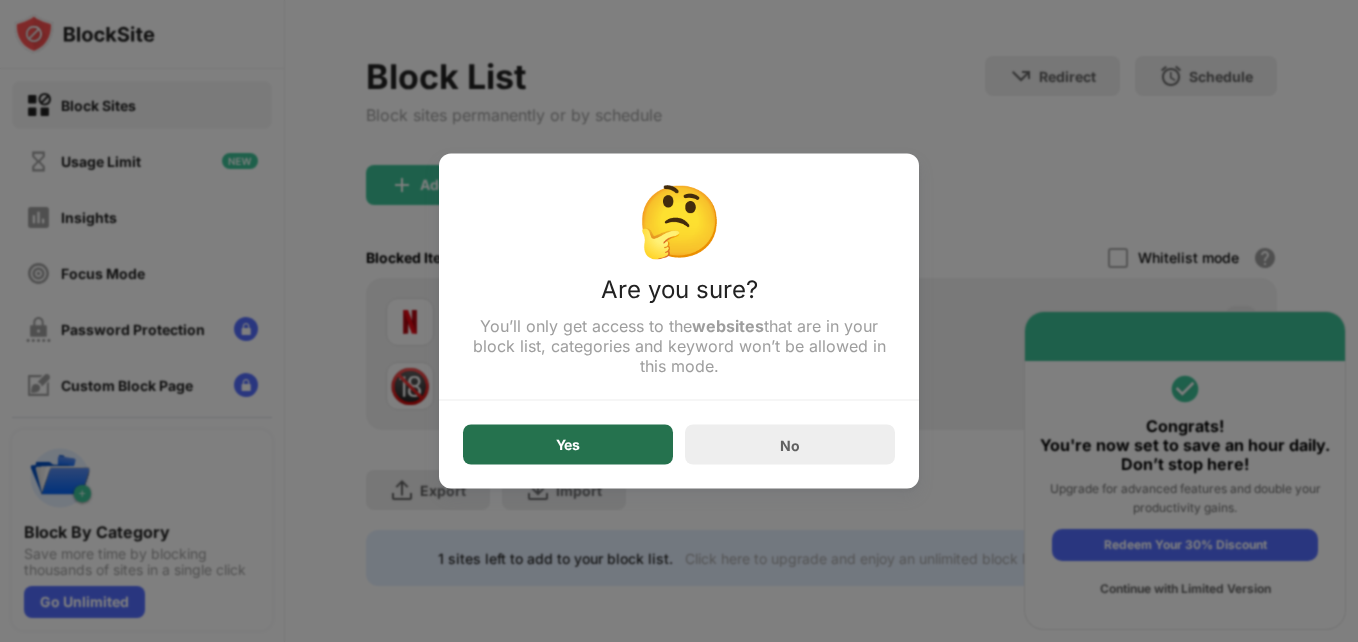 click on "Yes" at bounding box center (568, 445) 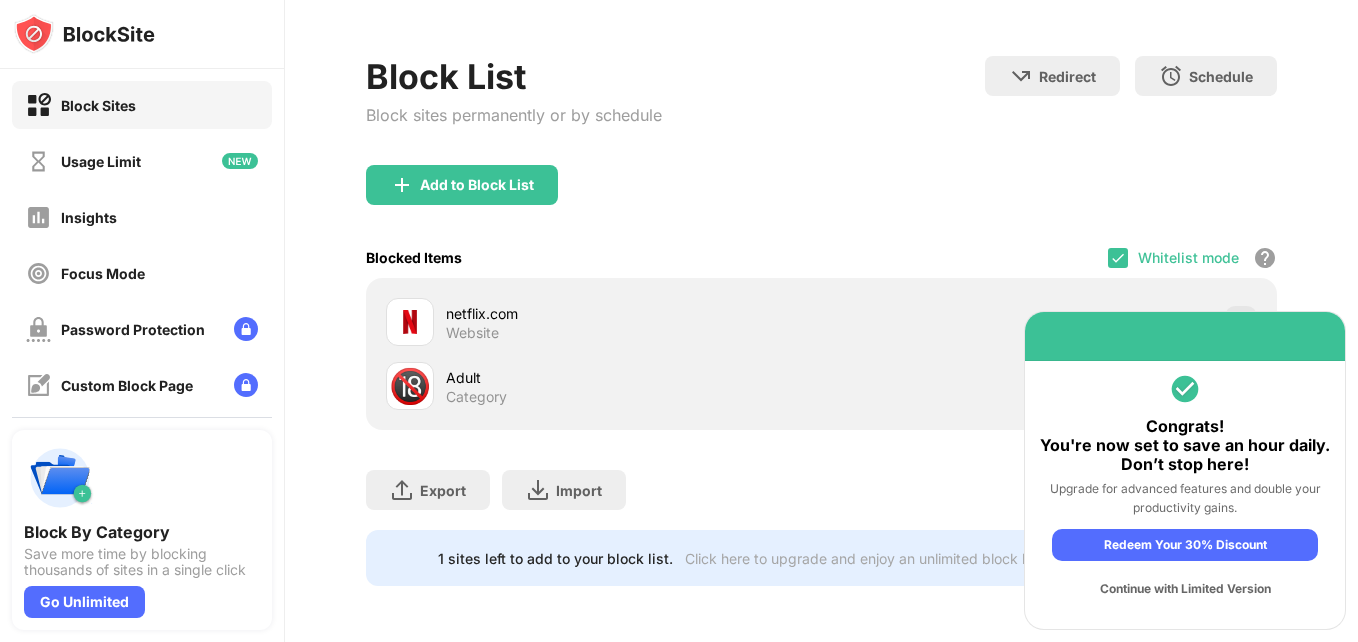 scroll, scrollTop: 0, scrollLeft: 0, axis: both 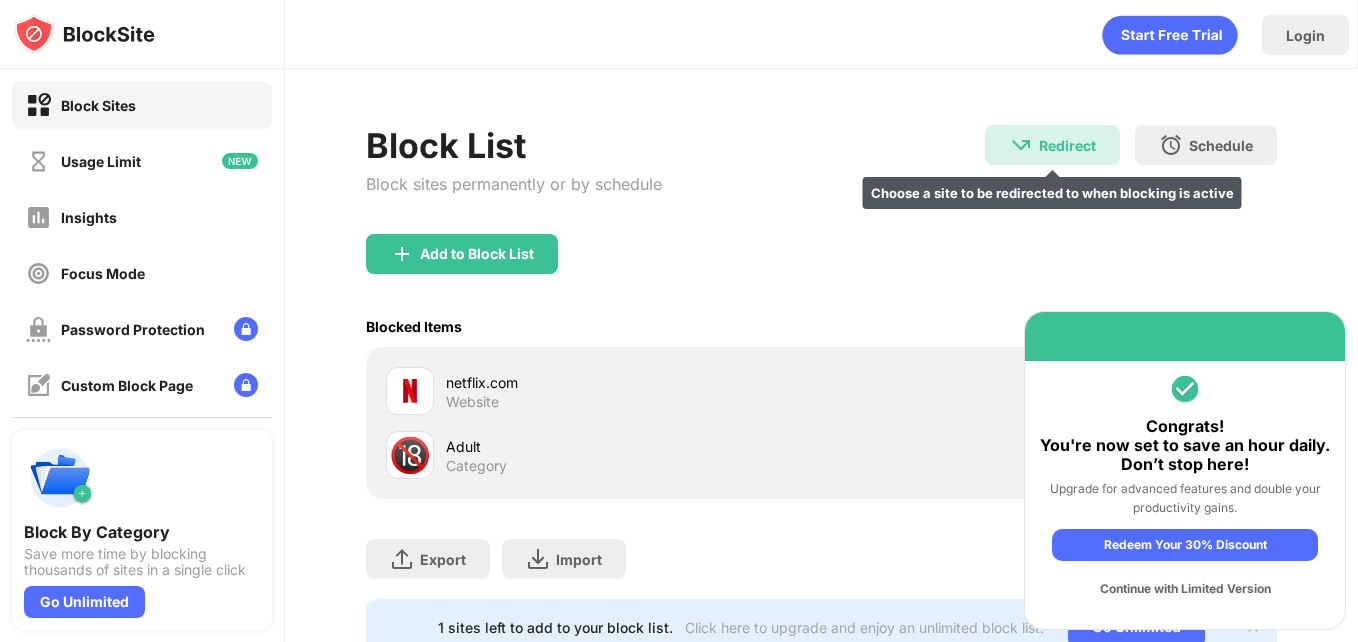 click on "Redirect" at bounding box center (1067, 145) 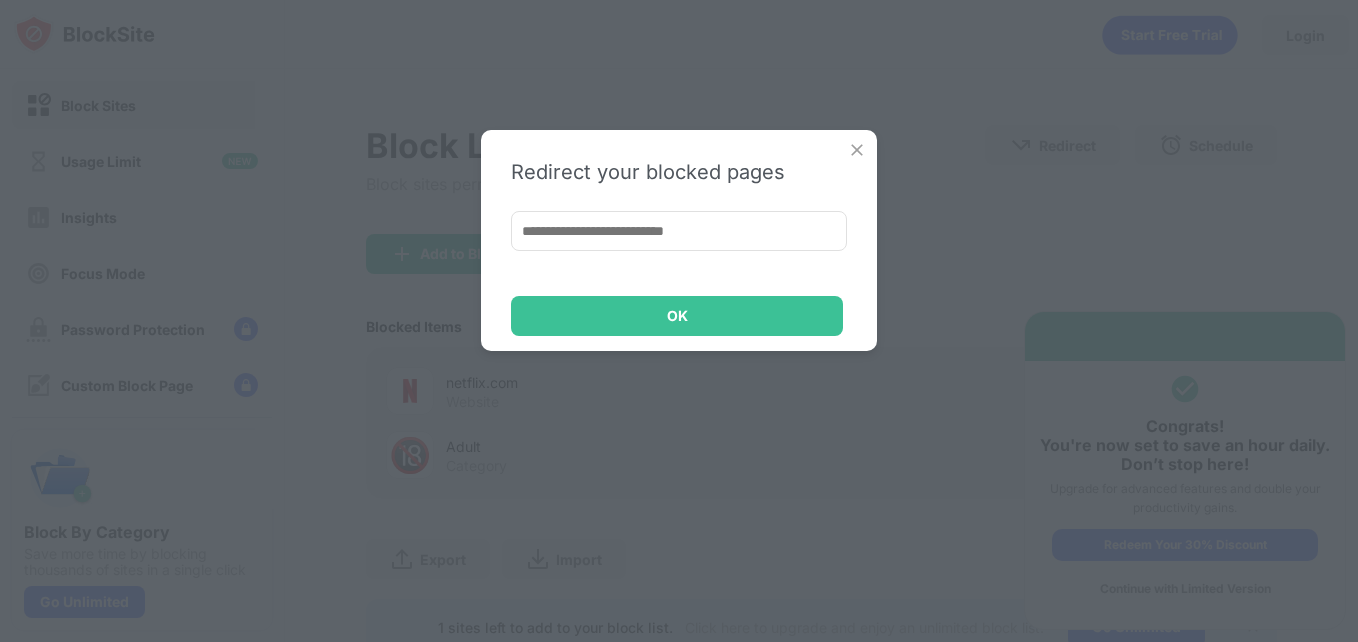 click at bounding box center [857, 150] 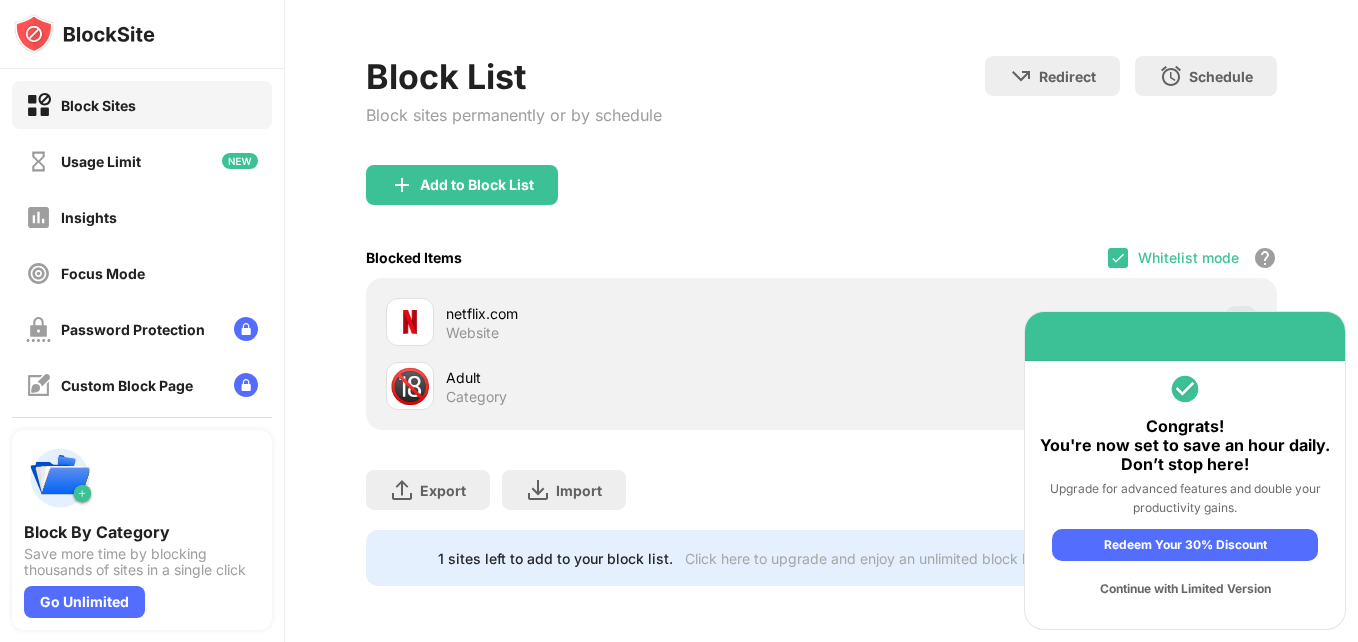 scroll, scrollTop: 0, scrollLeft: 0, axis: both 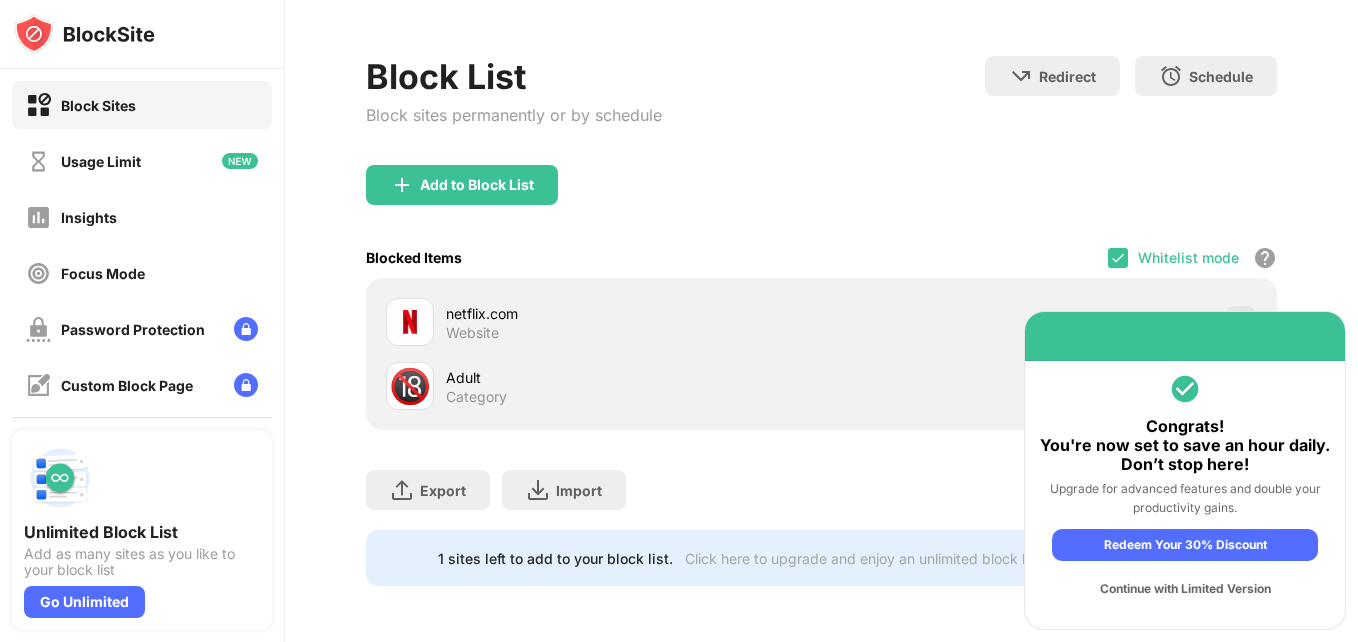click on "Continue with Limited Version" at bounding box center (1185, 589) 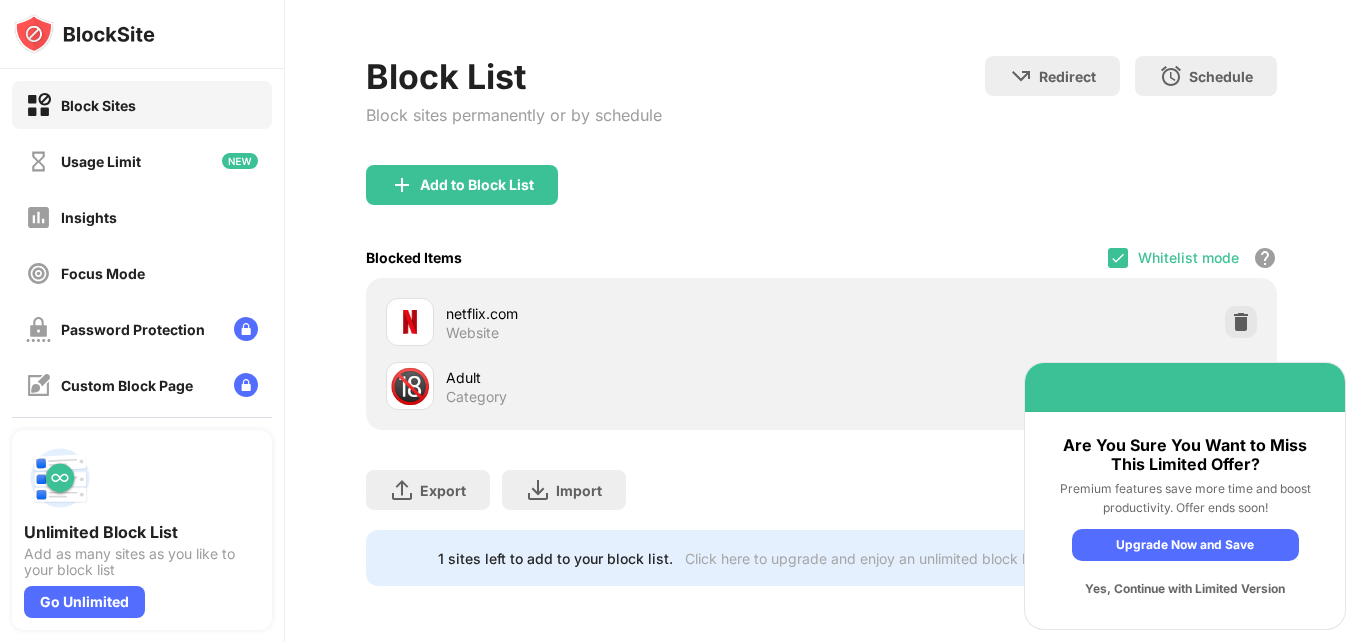 click on "Yes, Continue with Limited Version" at bounding box center [1185, 589] 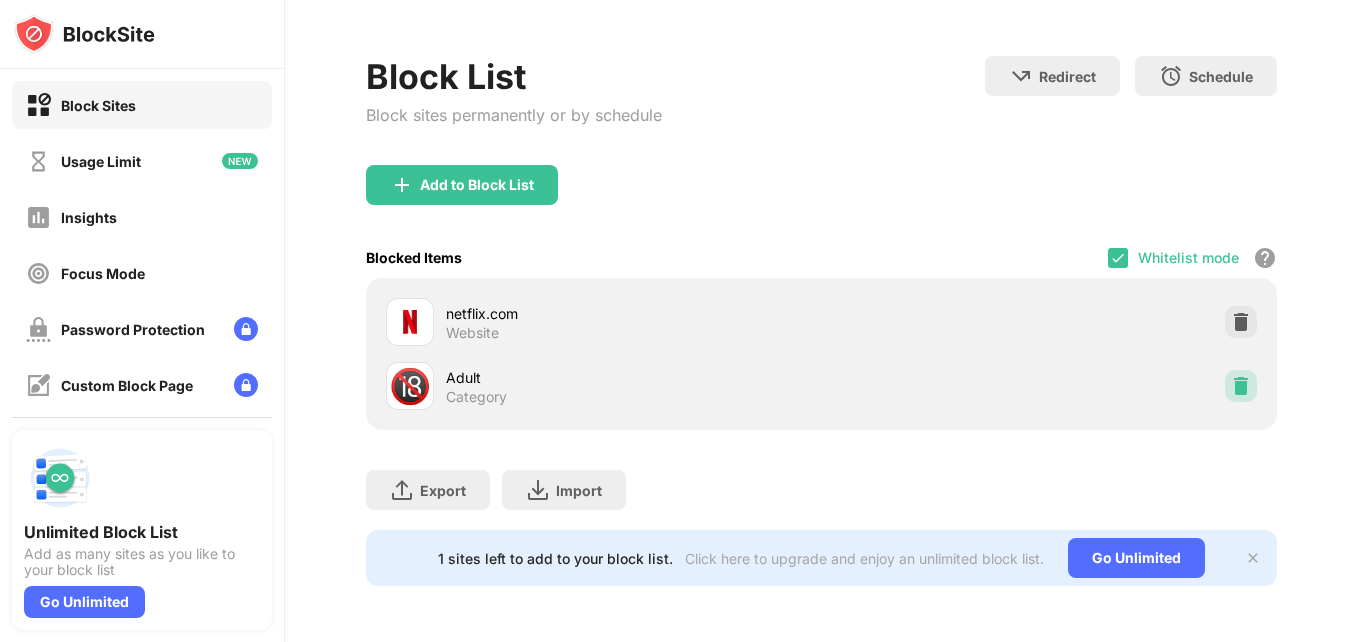 click at bounding box center [1241, 386] 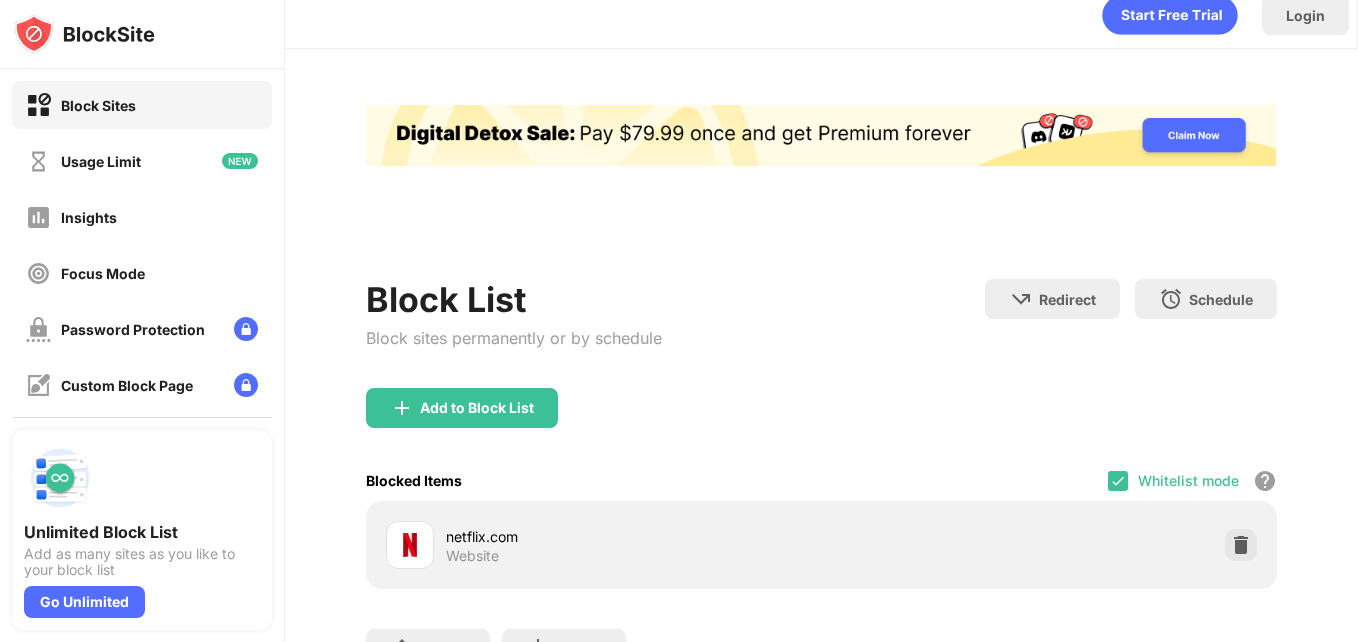 scroll, scrollTop: 0, scrollLeft: 0, axis: both 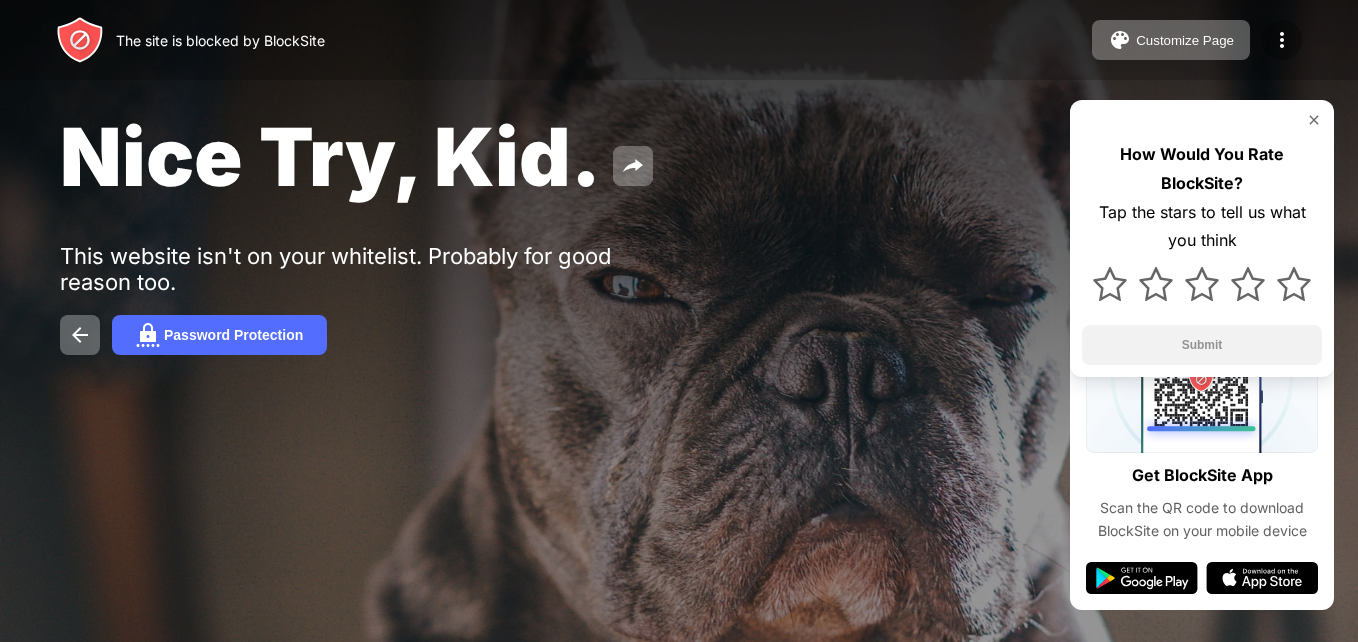 click at bounding box center (1282, 40) 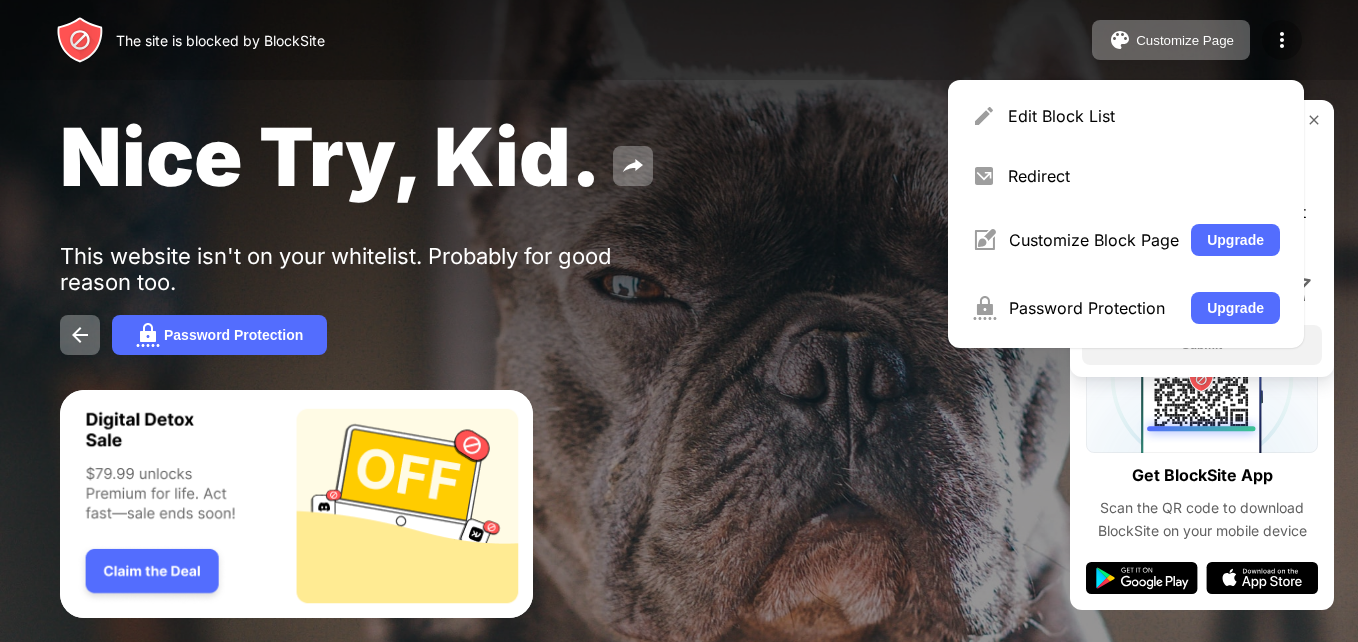 scroll, scrollTop: 0, scrollLeft: 0, axis: both 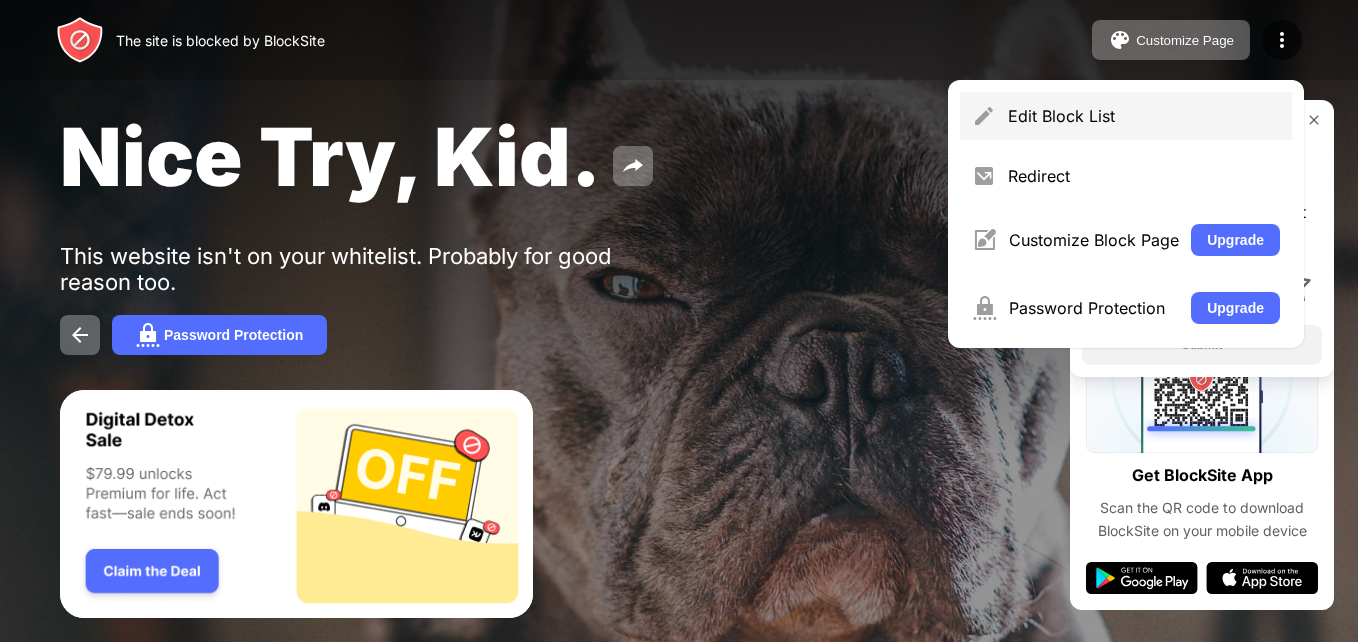 click on "Edit Block List" at bounding box center (1144, 116) 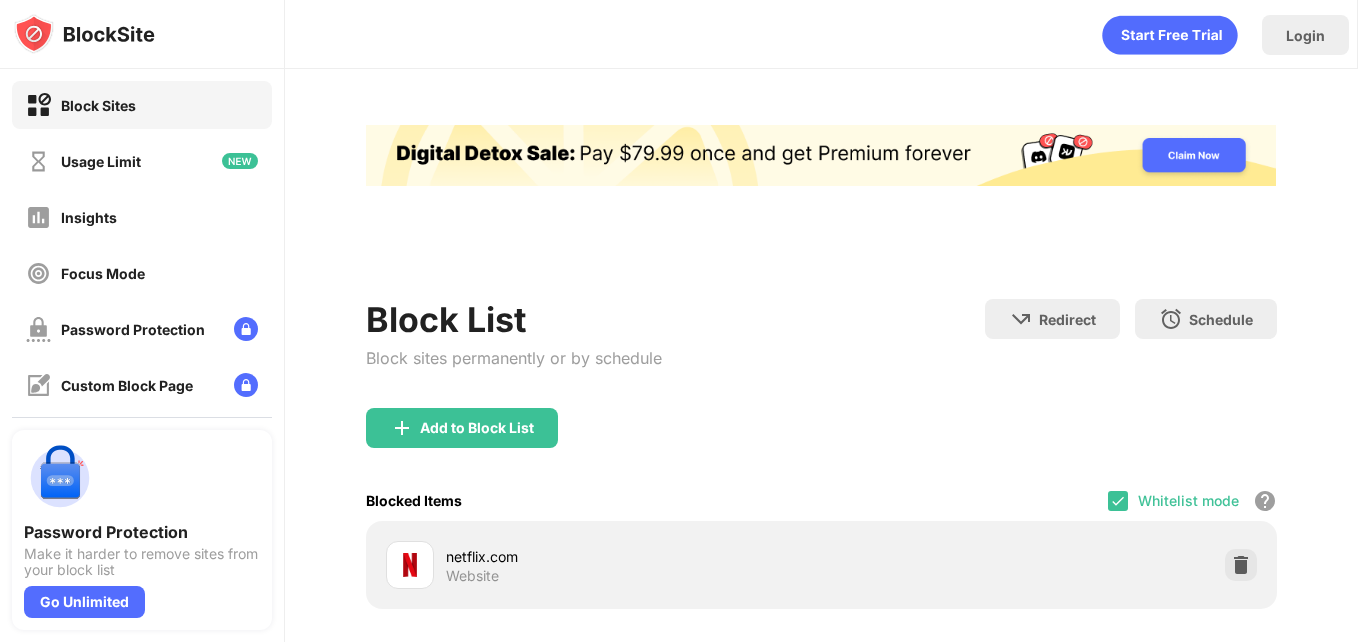 scroll, scrollTop: 0, scrollLeft: 0, axis: both 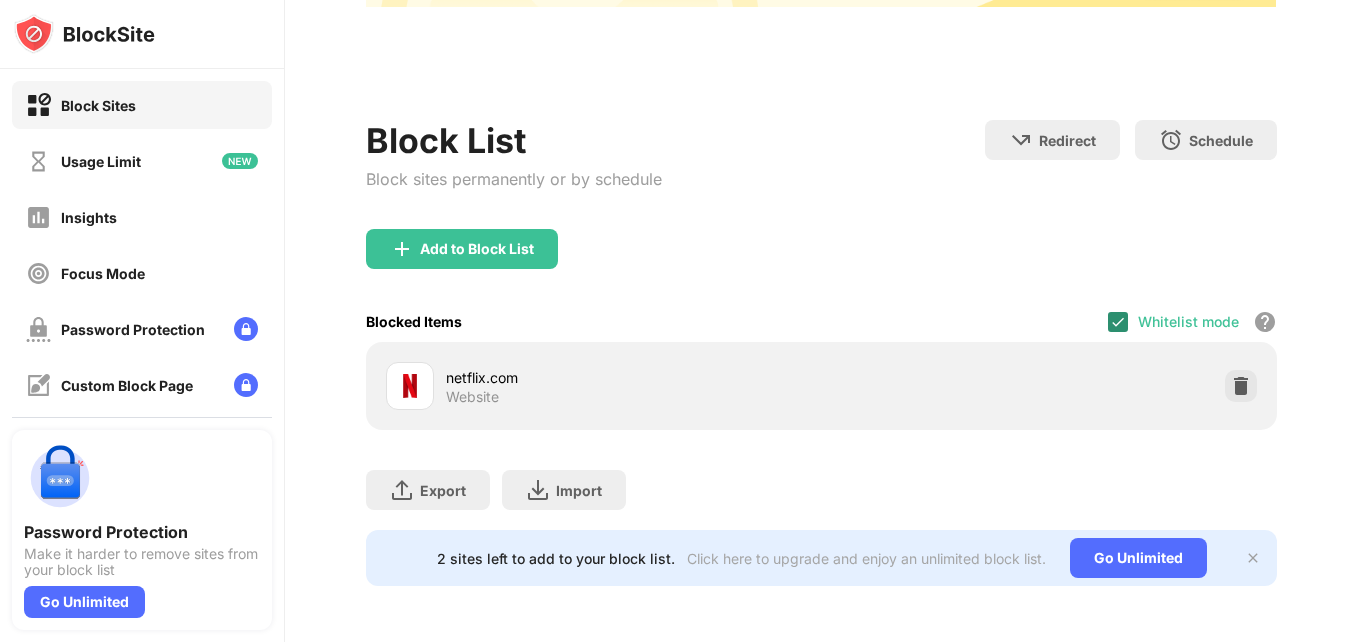 click at bounding box center [1118, 322] 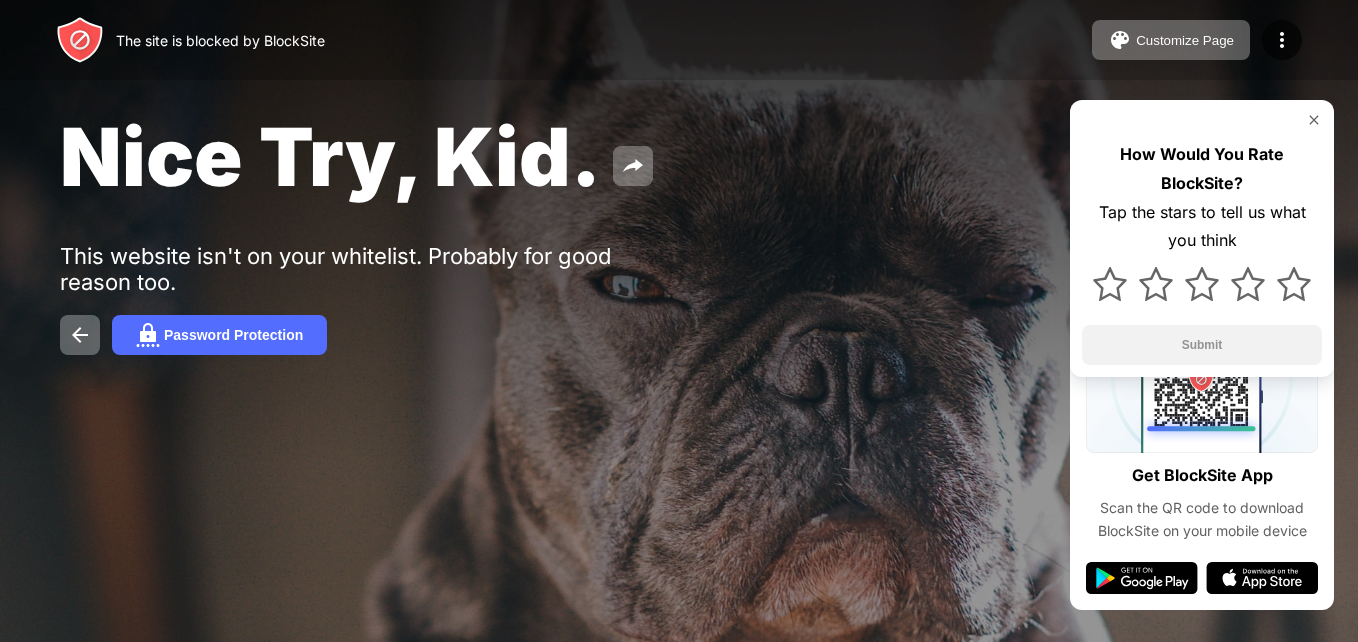 scroll, scrollTop: 0, scrollLeft: 0, axis: both 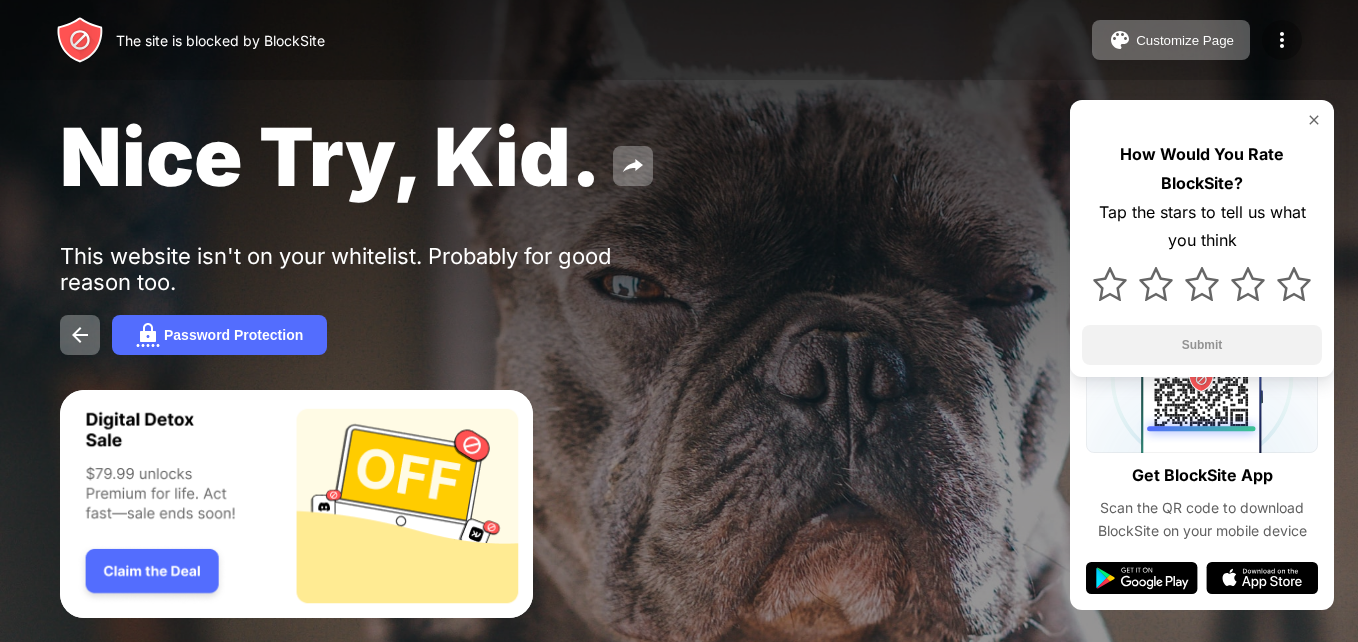 click at bounding box center [1282, 40] 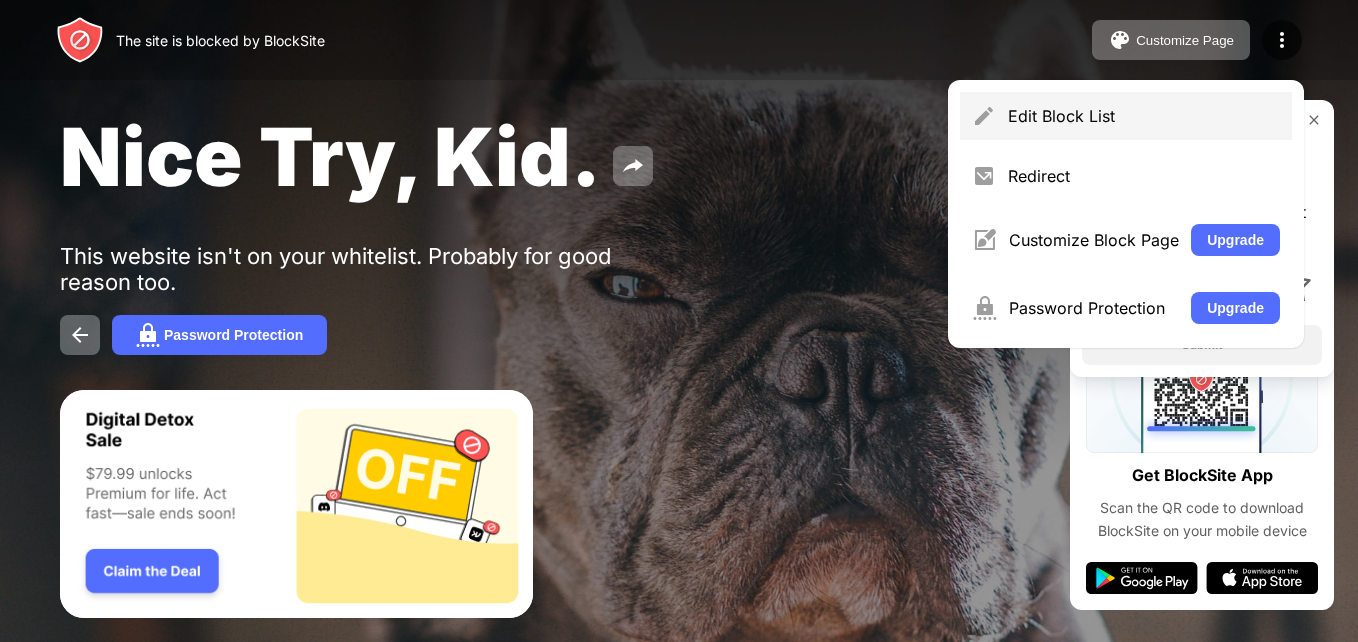 click on "Edit Block List" at bounding box center [1144, 116] 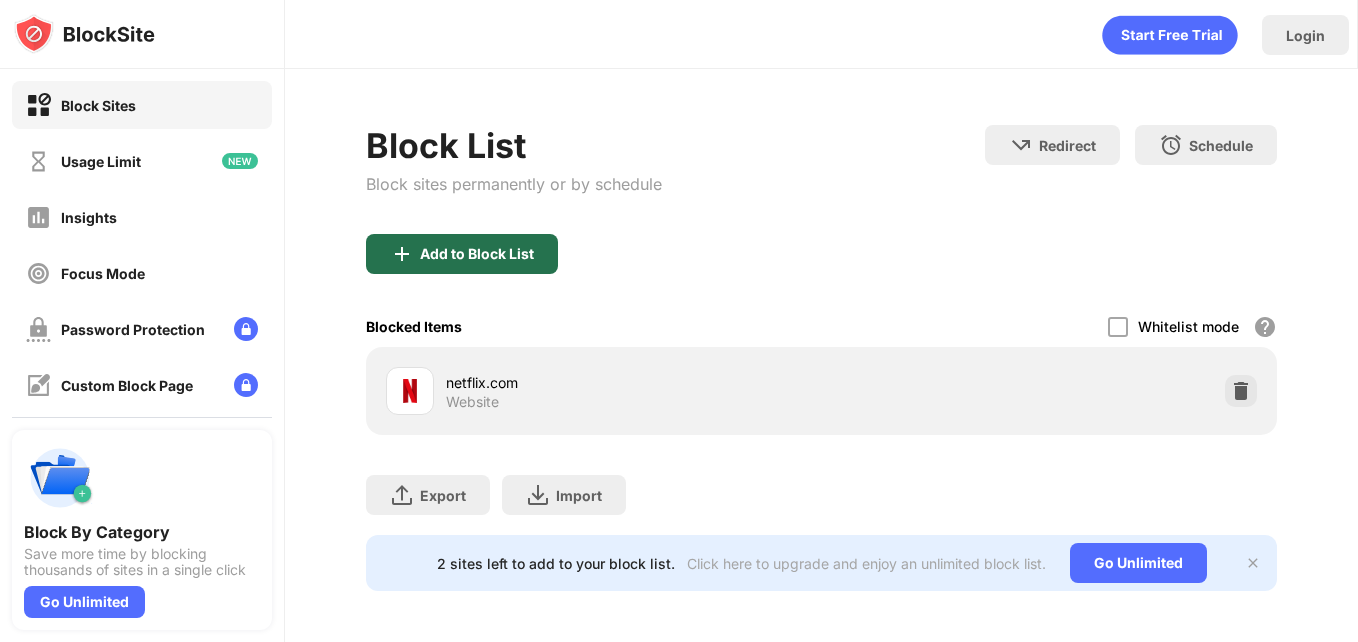 click on "Add to Block List" at bounding box center (462, 254) 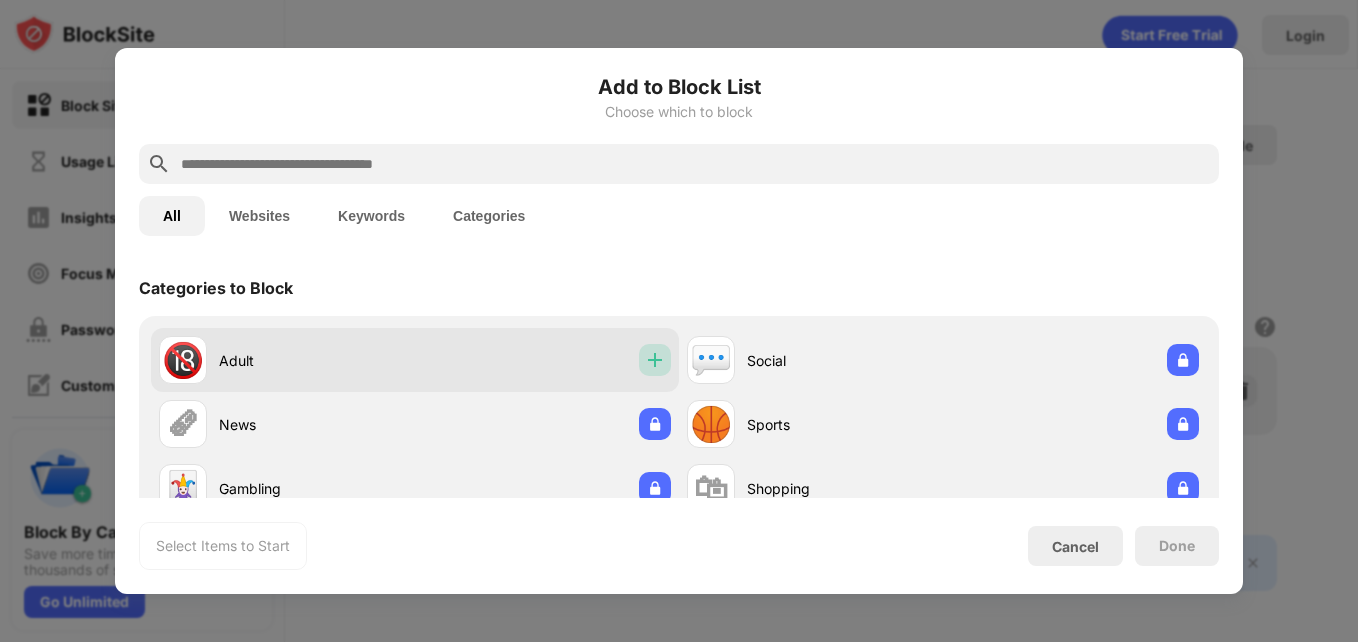 click at bounding box center [655, 360] 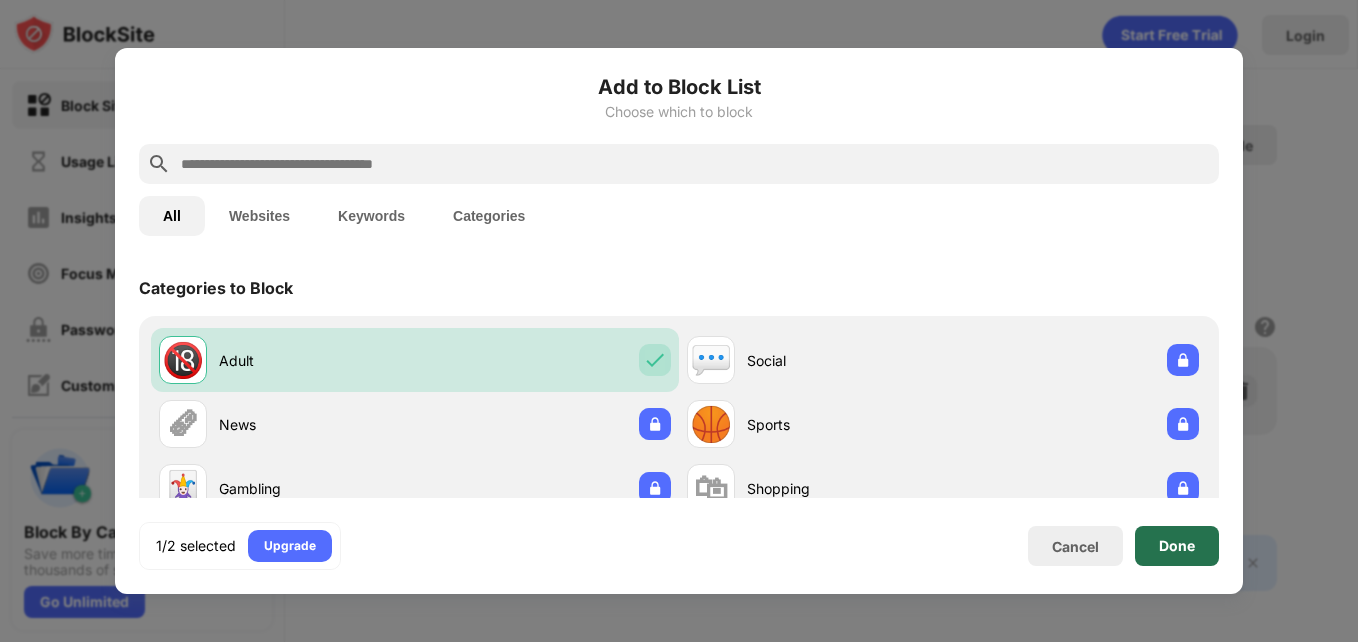 click on "Done" at bounding box center [1177, 546] 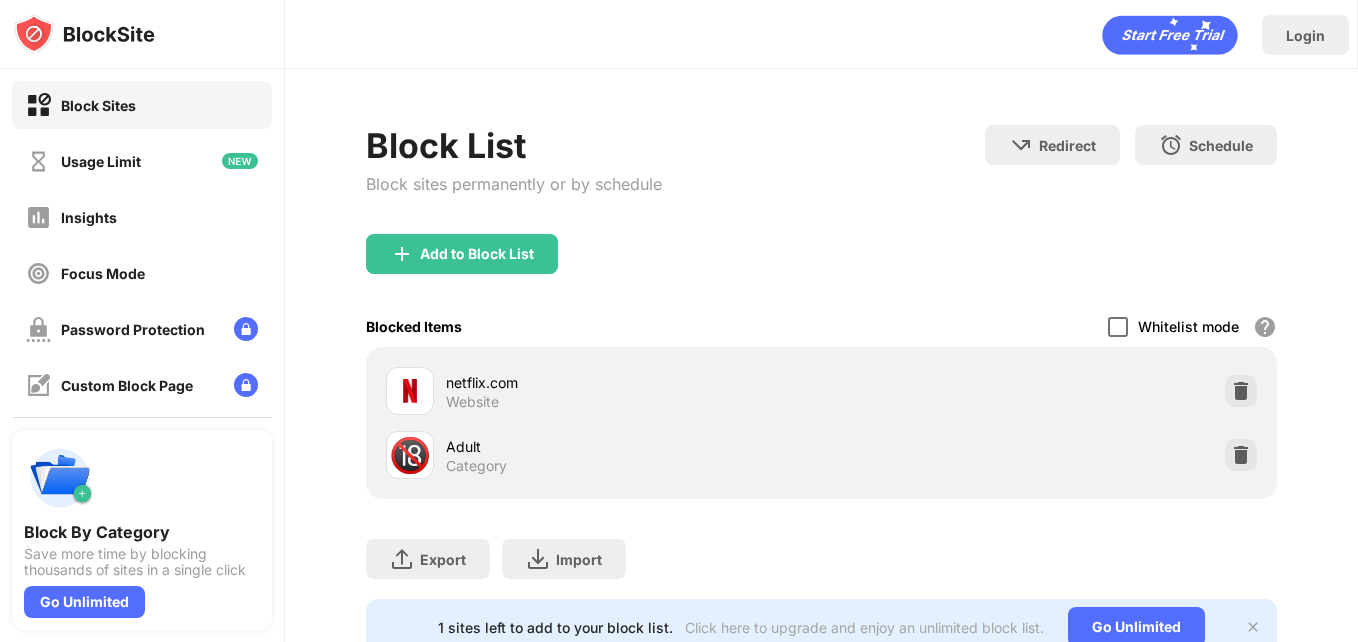 click at bounding box center (1118, 327) 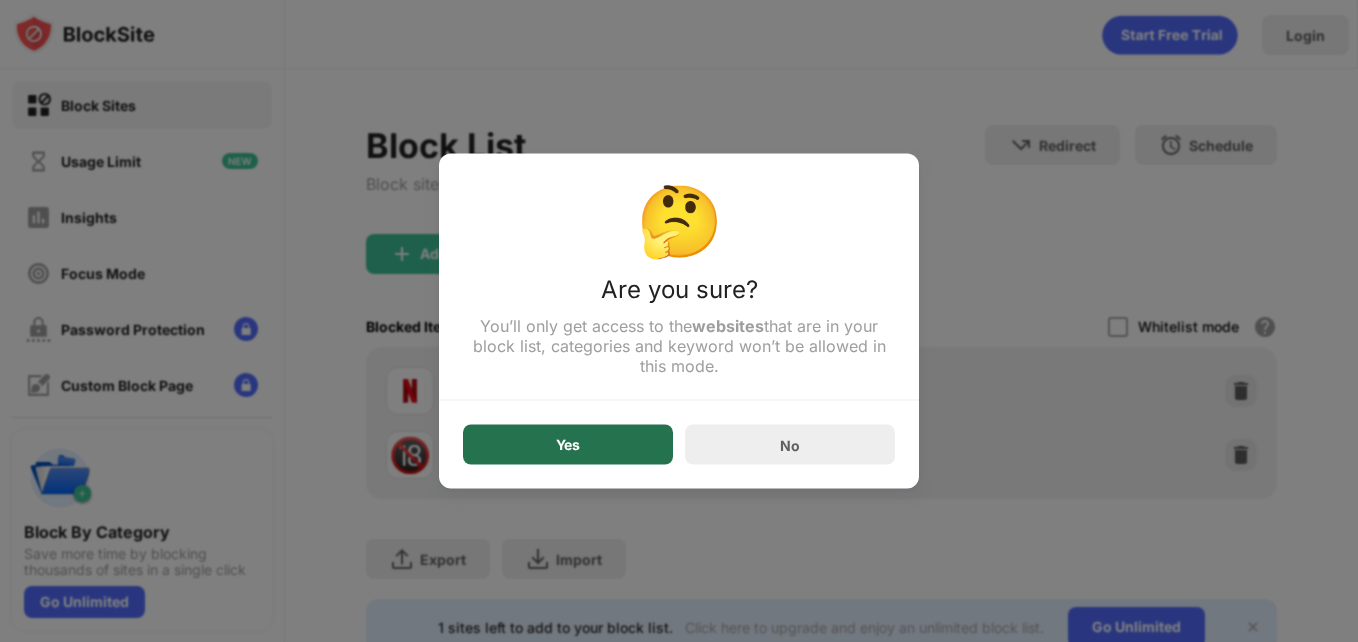 click on "Yes" at bounding box center [568, 445] 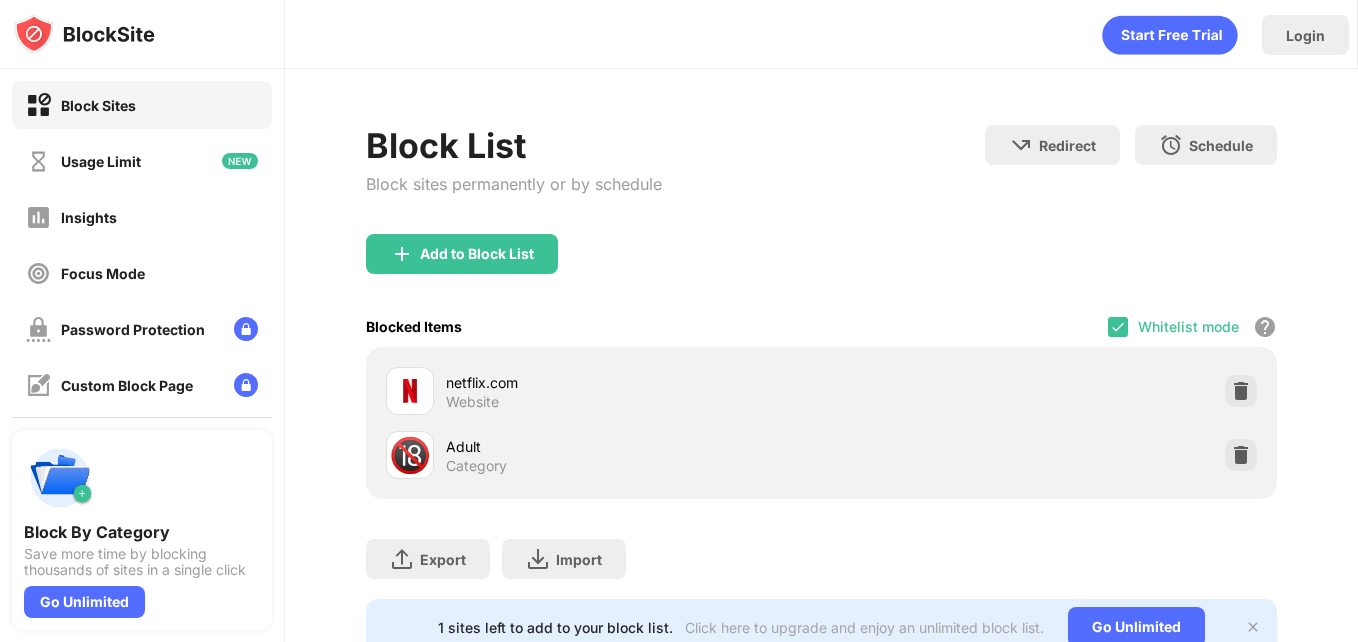 scroll, scrollTop: 84, scrollLeft: 0, axis: vertical 